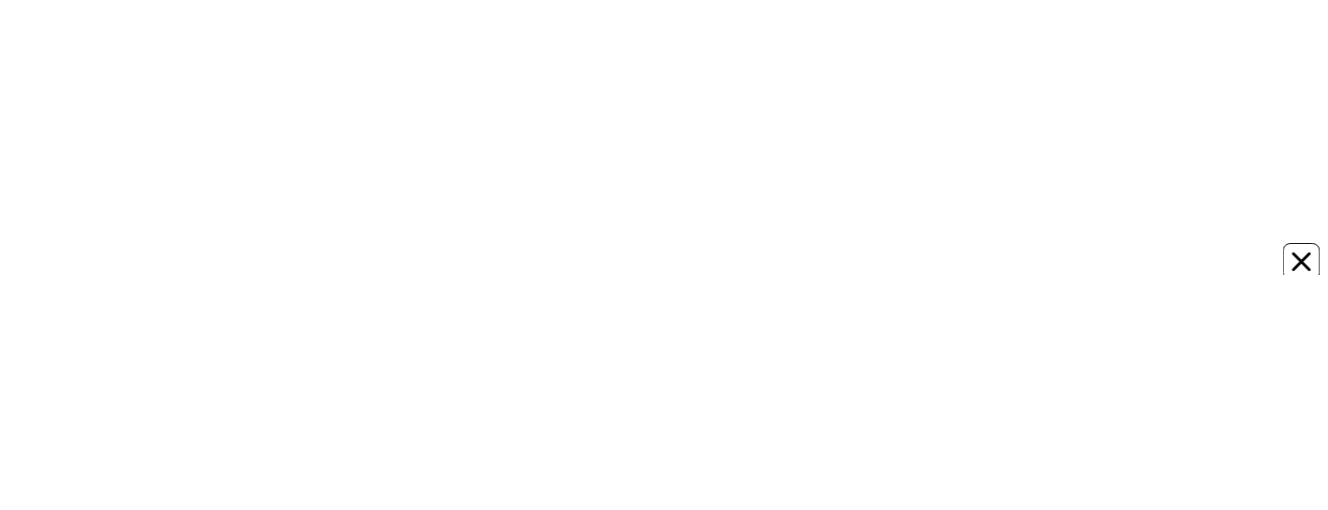 scroll, scrollTop: 0, scrollLeft: 0, axis: both 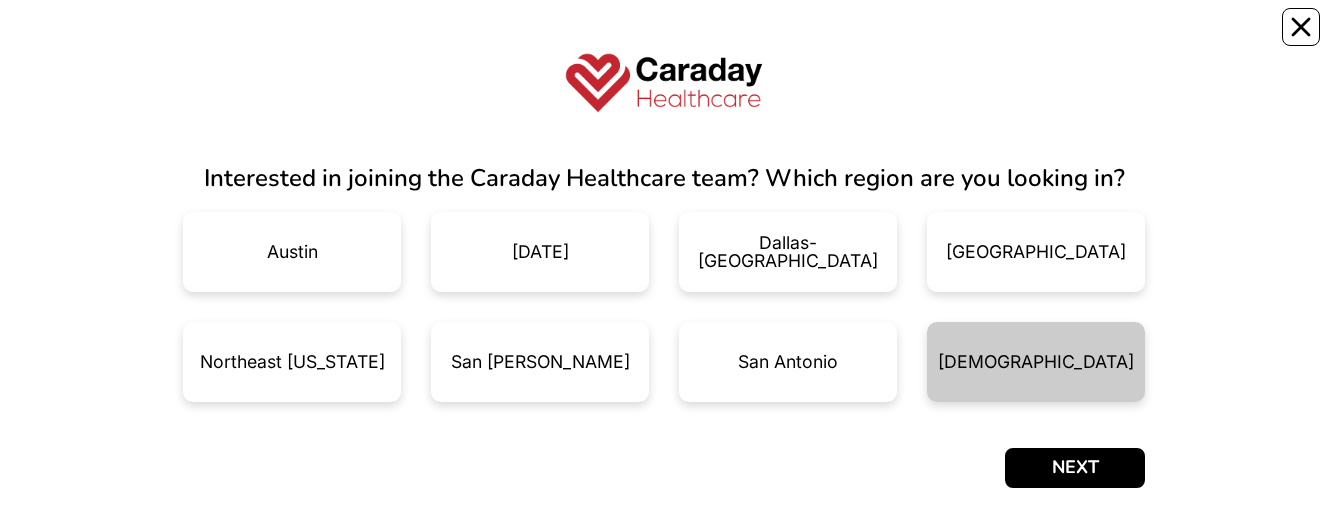 click on "[DEMOGRAPHIC_DATA]" at bounding box center [1036, 362] 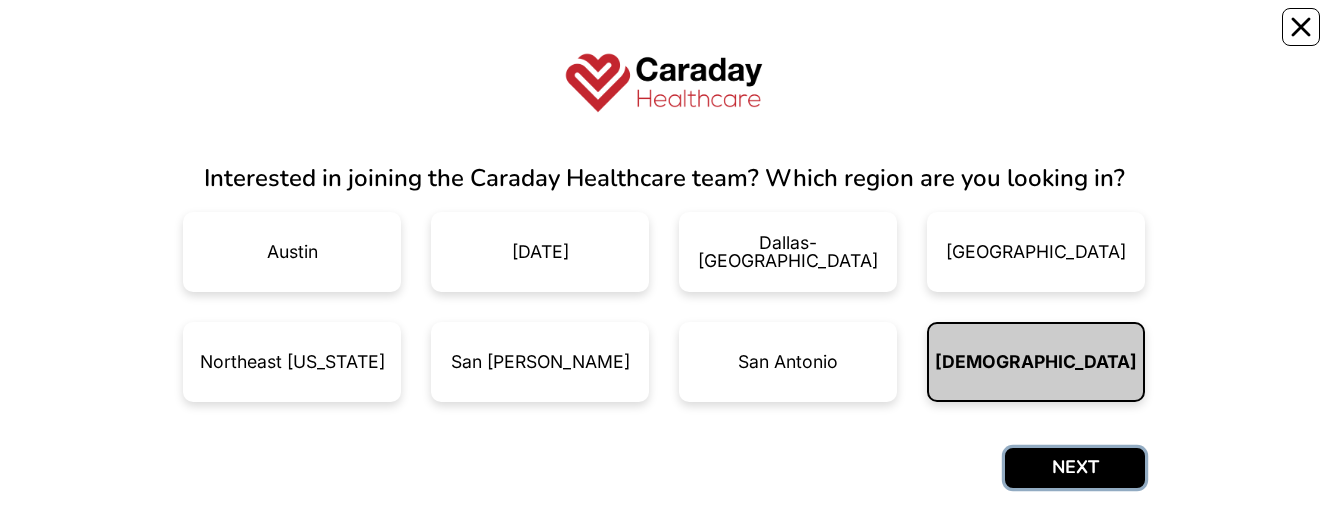 click on "NEXT" at bounding box center (1075, 468) 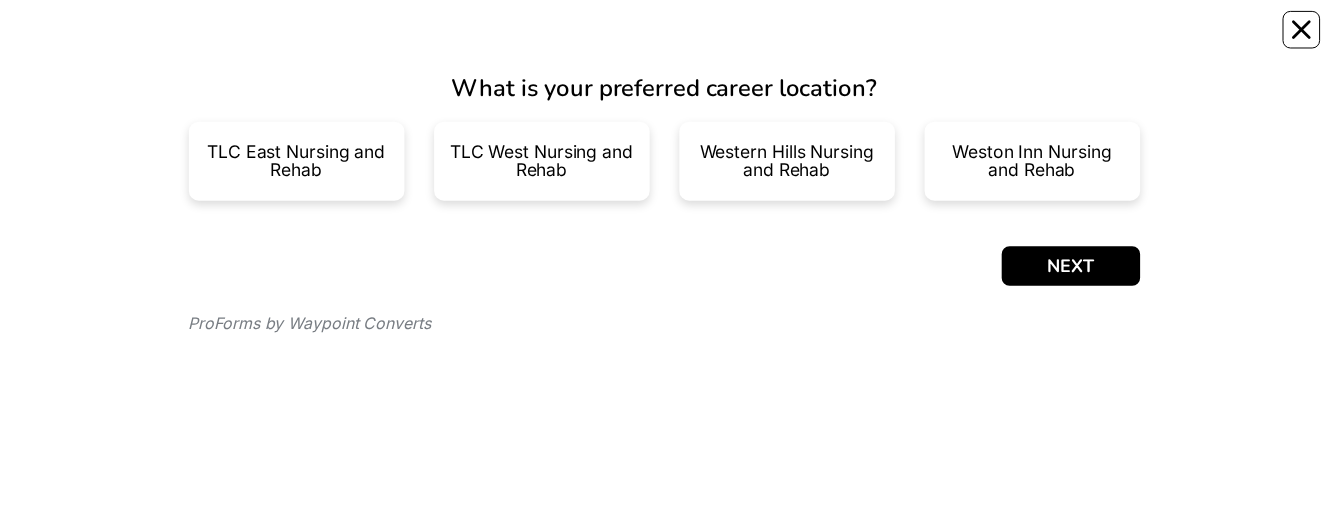 scroll, scrollTop: 0, scrollLeft: 0, axis: both 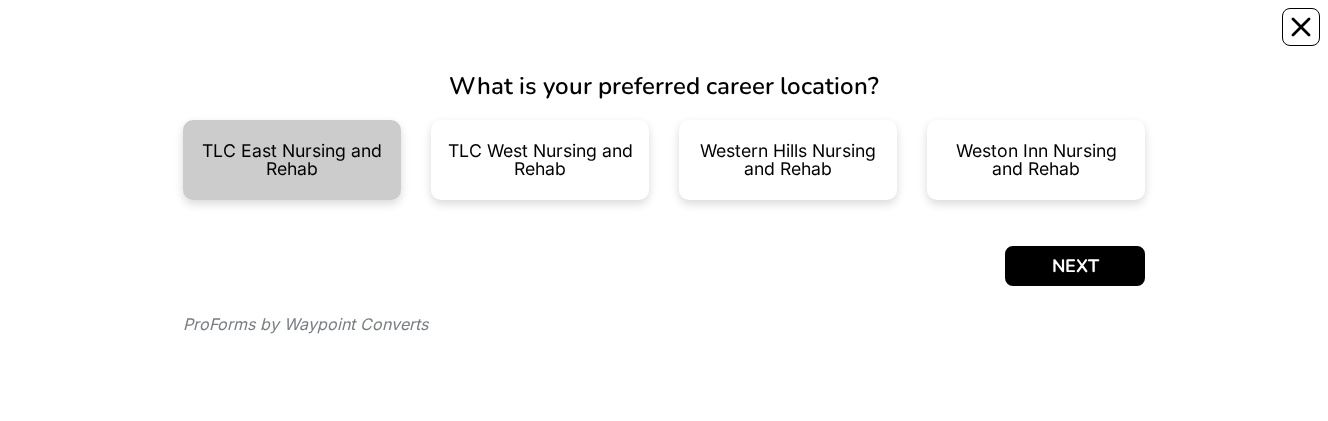 click on "TLC East Nursing and Rehab" at bounding box center [292, 159] 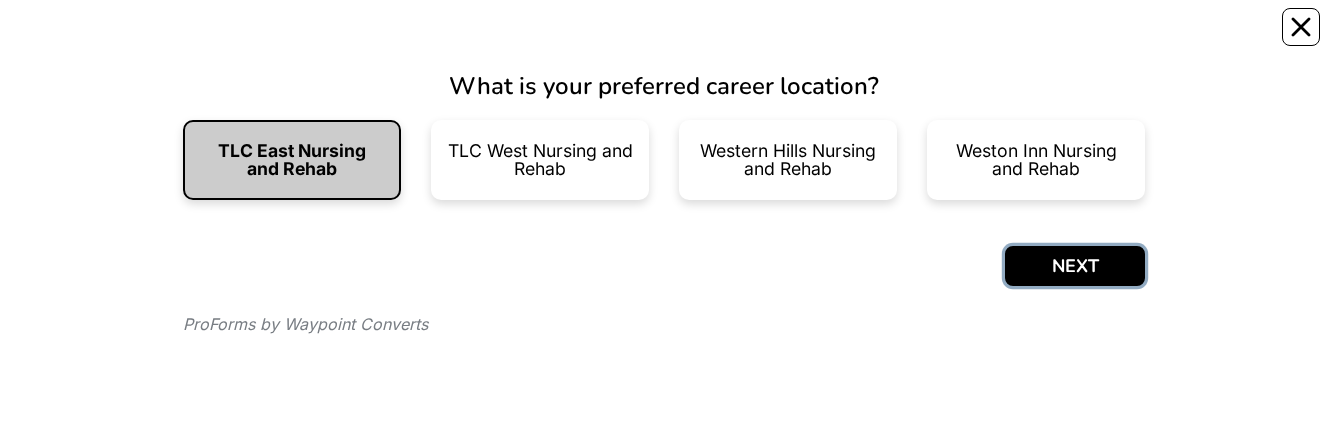 click on "NEXT" at bounding box center [1075, 266] 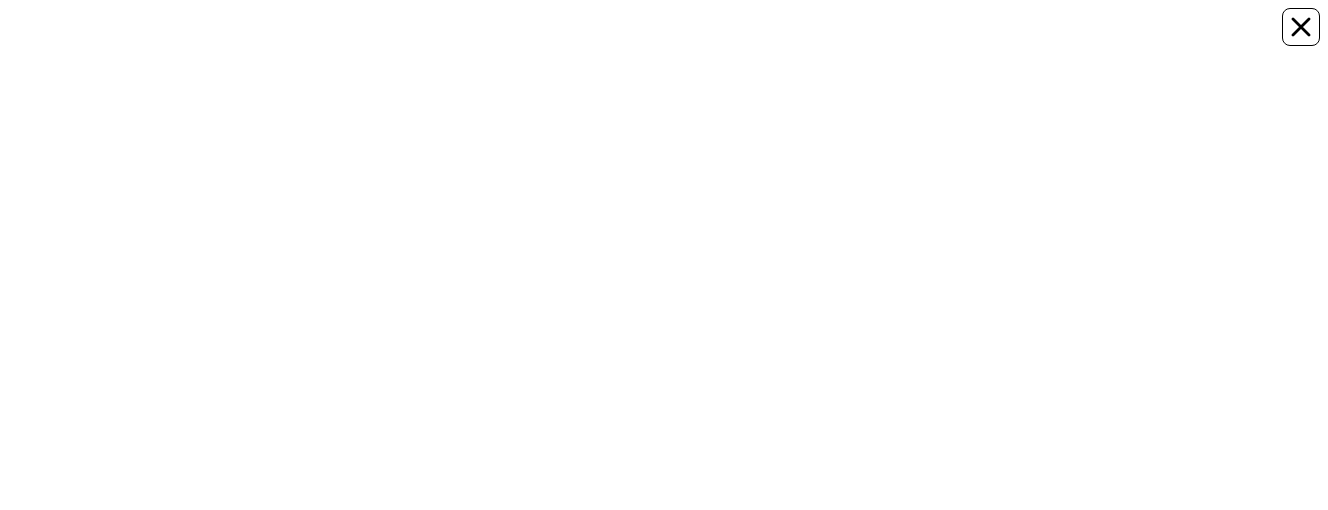 scroll, scrollTop: 0, scrollLeft: 0, axis: both 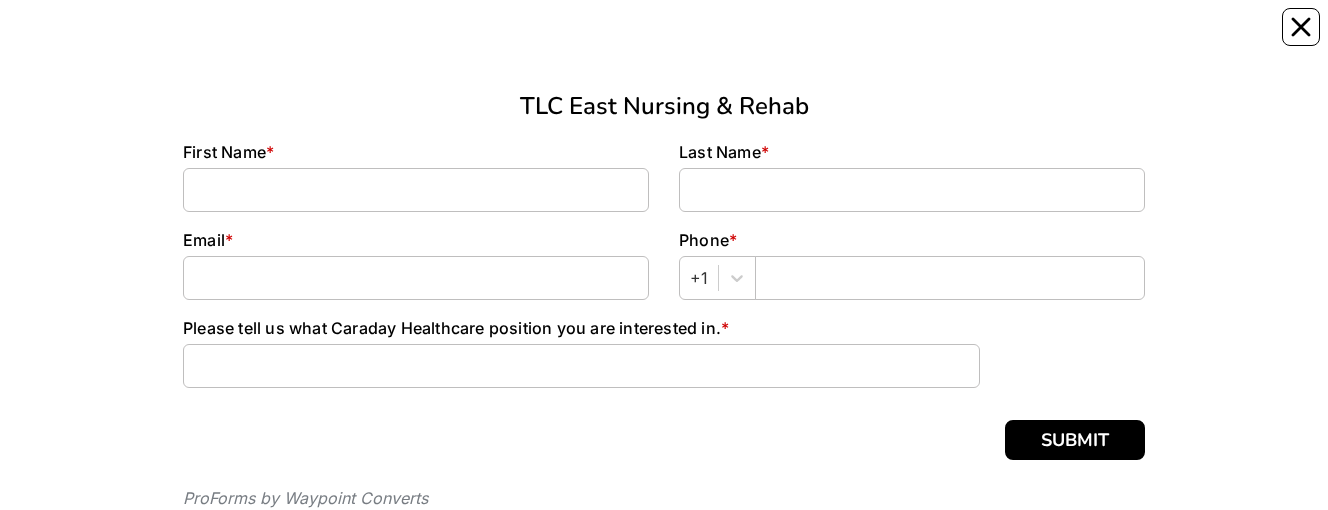 click on "First Name *" at bounding box center (416, 176) 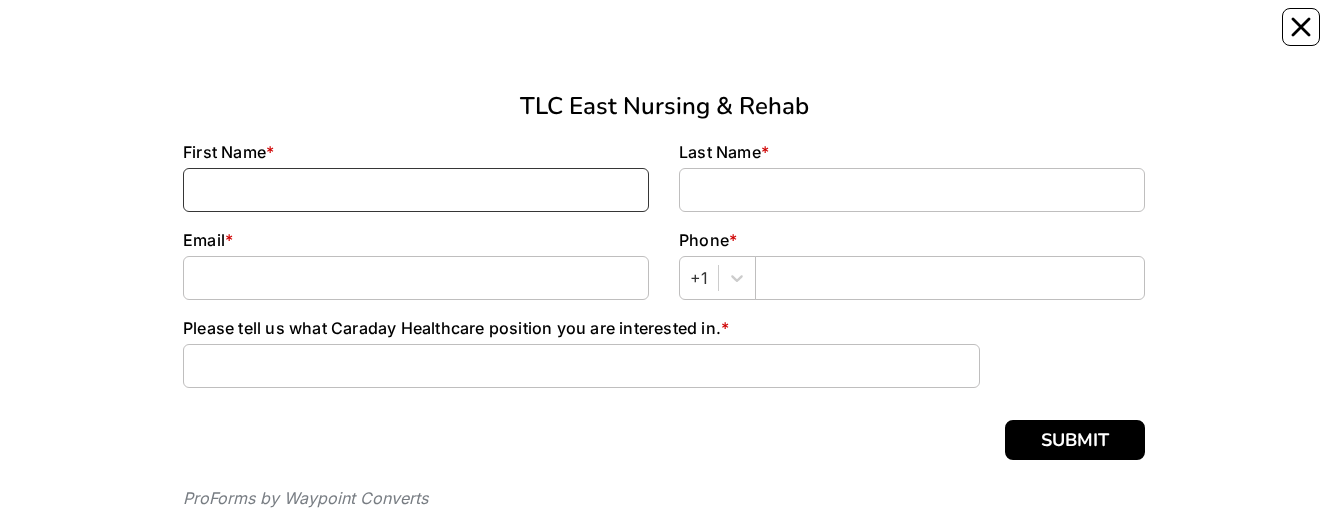 click at bounding box center (416, 190) 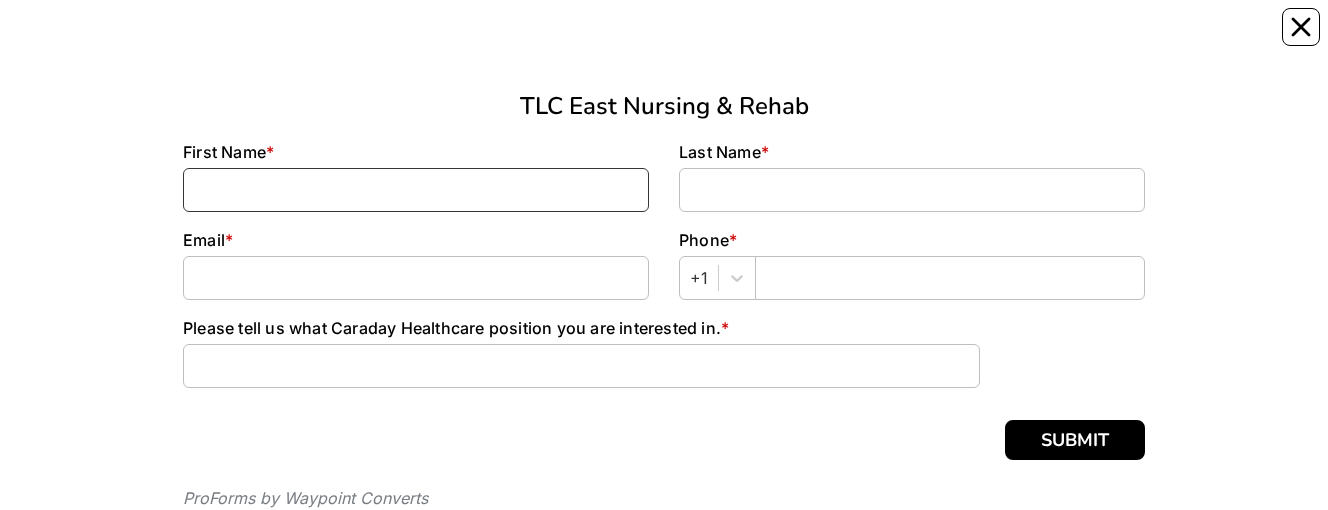 type on "Jaunice" 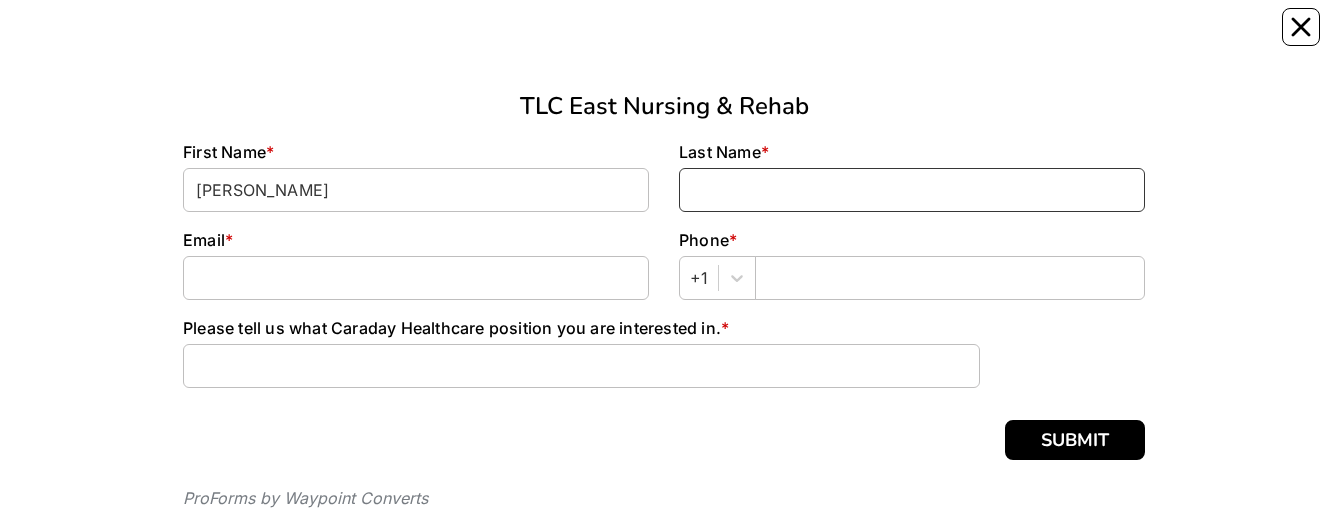 type on "Winkfield" 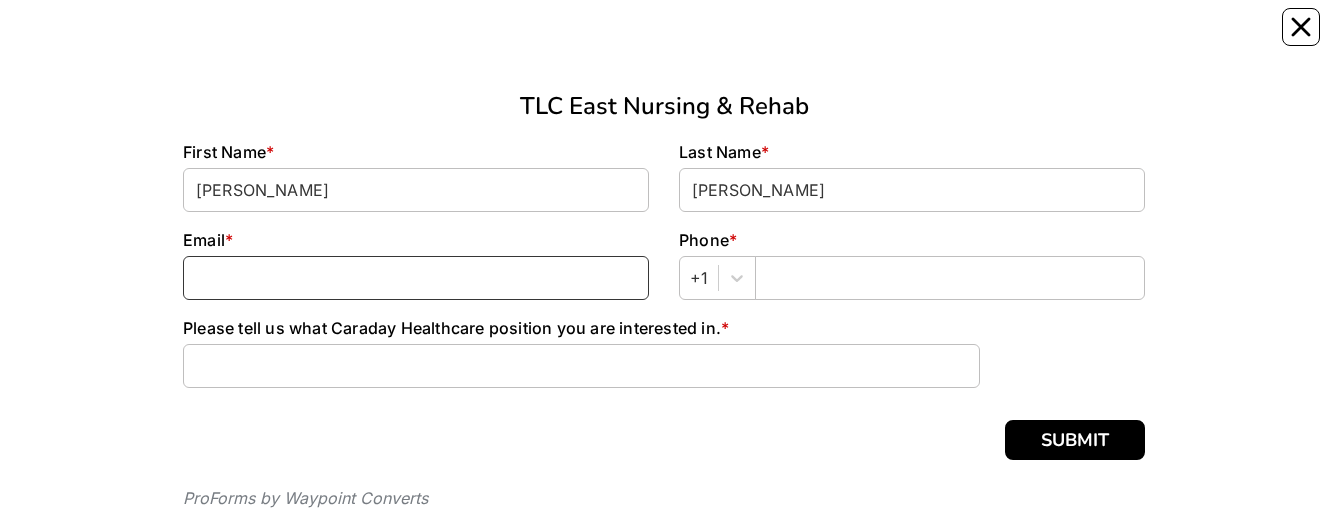 type on "jwinkfield@hot.rr.com" 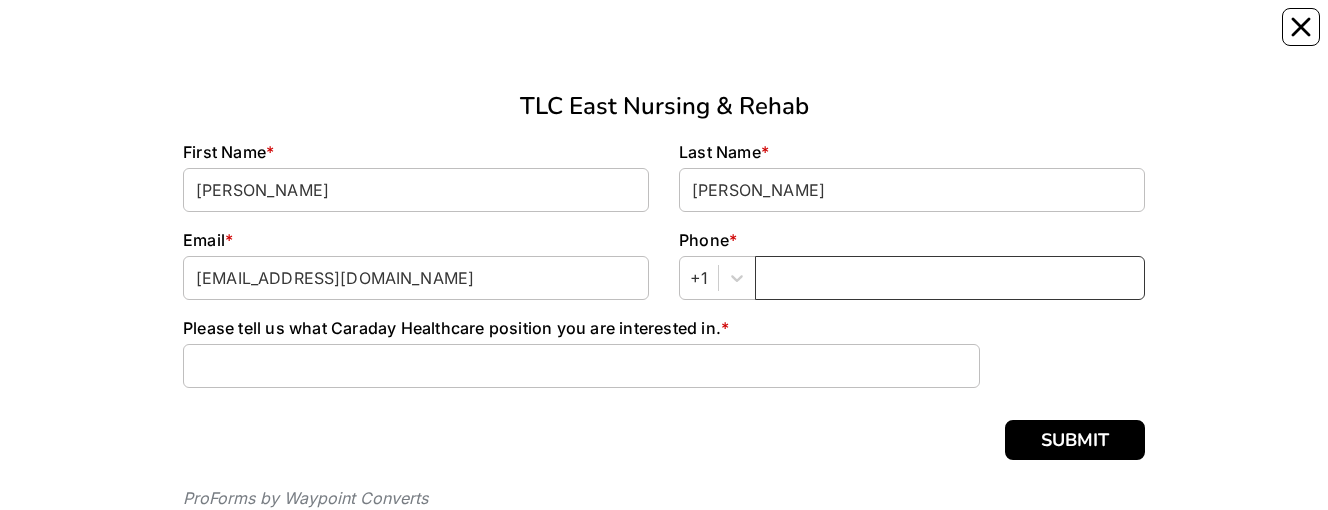 click at bounding box center (950, 278) 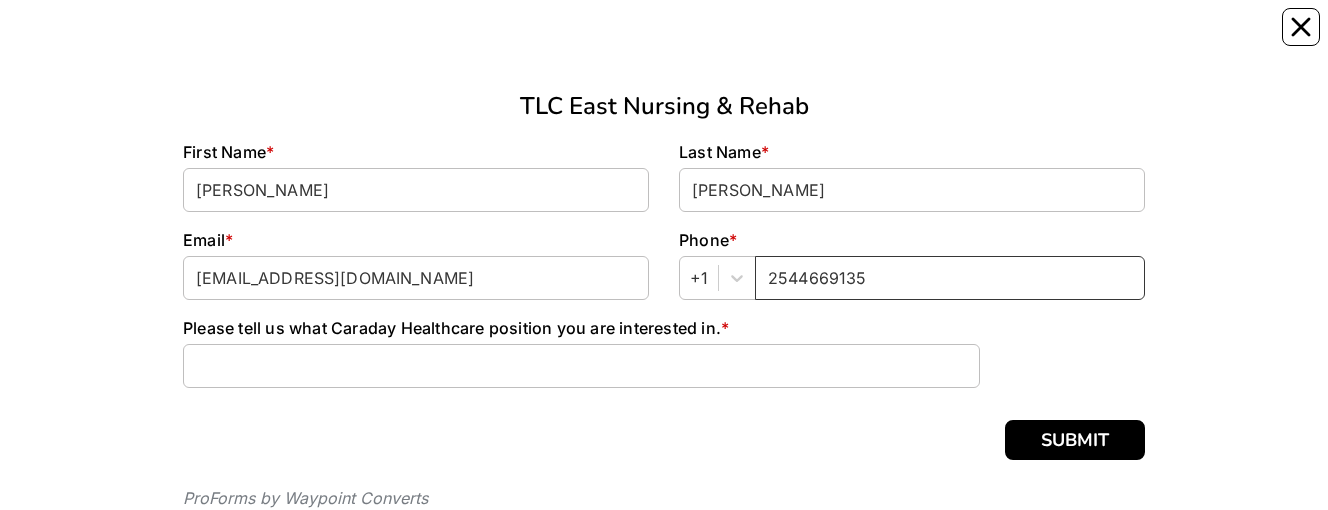 type on "2544669135" 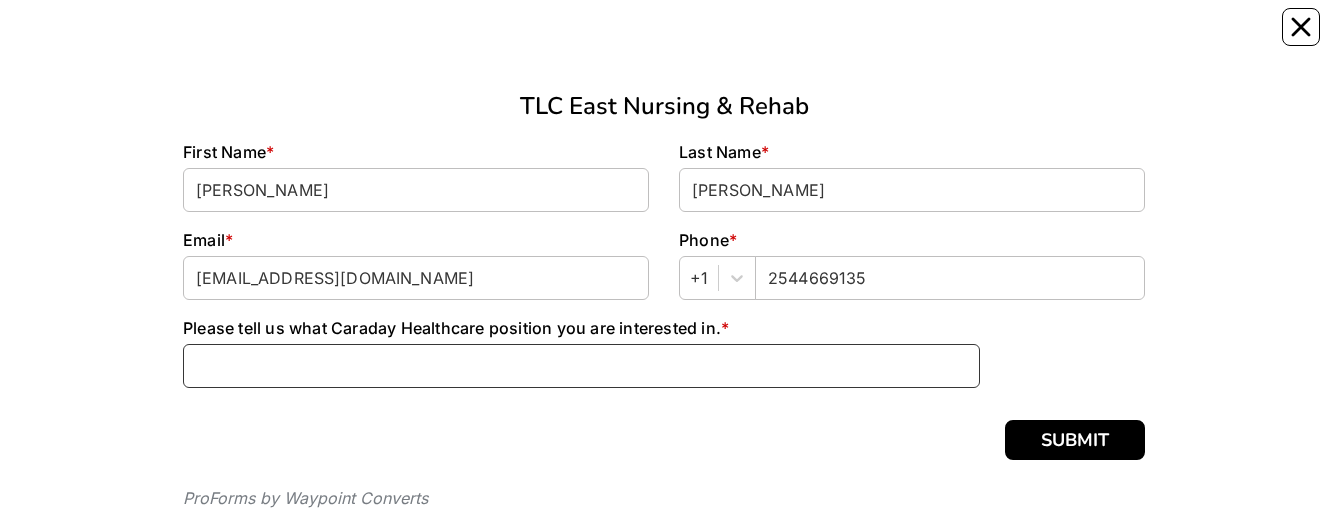 drag, startPoint x: 356, startPoint y: 372, endPoint x: 345, endPoint y: 372, distance: 11 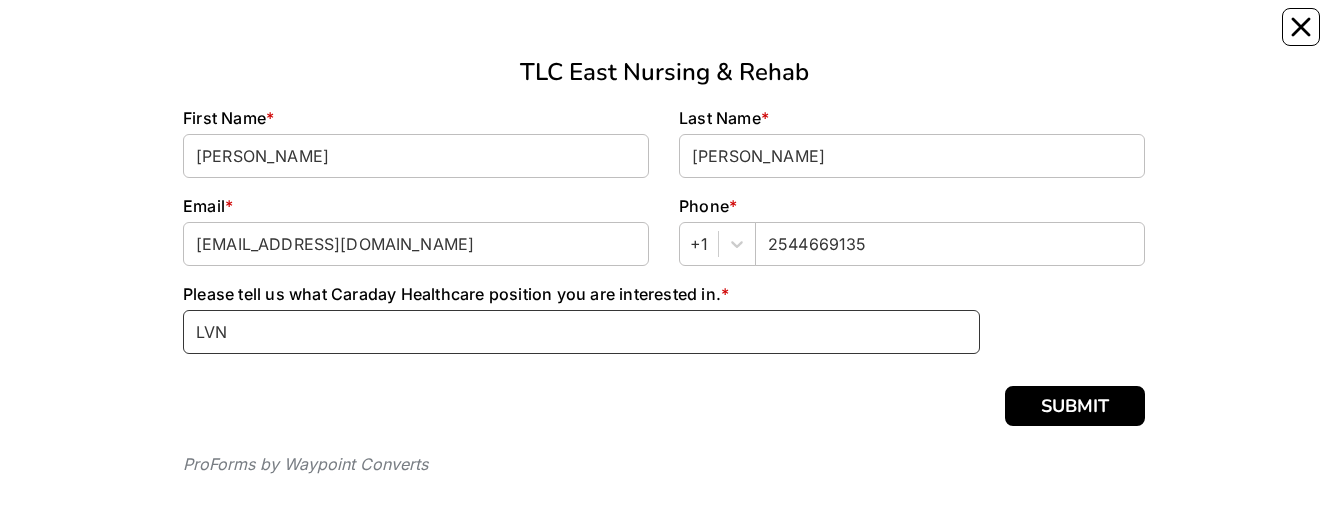 scroll, scrollTop: 44, scrollLeft: 0, axis: vertical 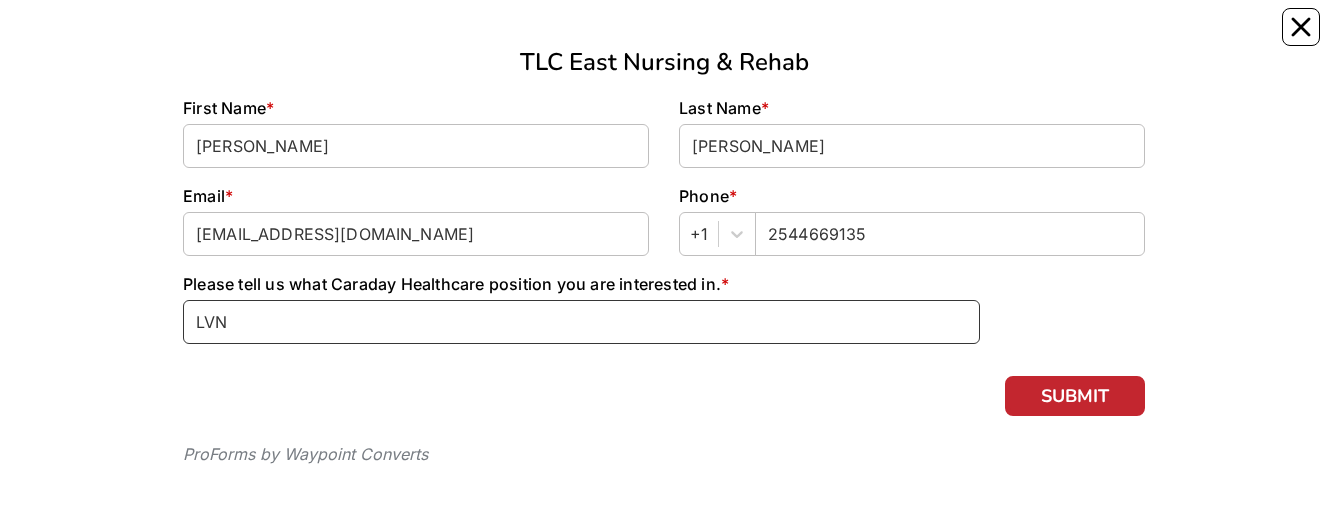 type on "LVN" 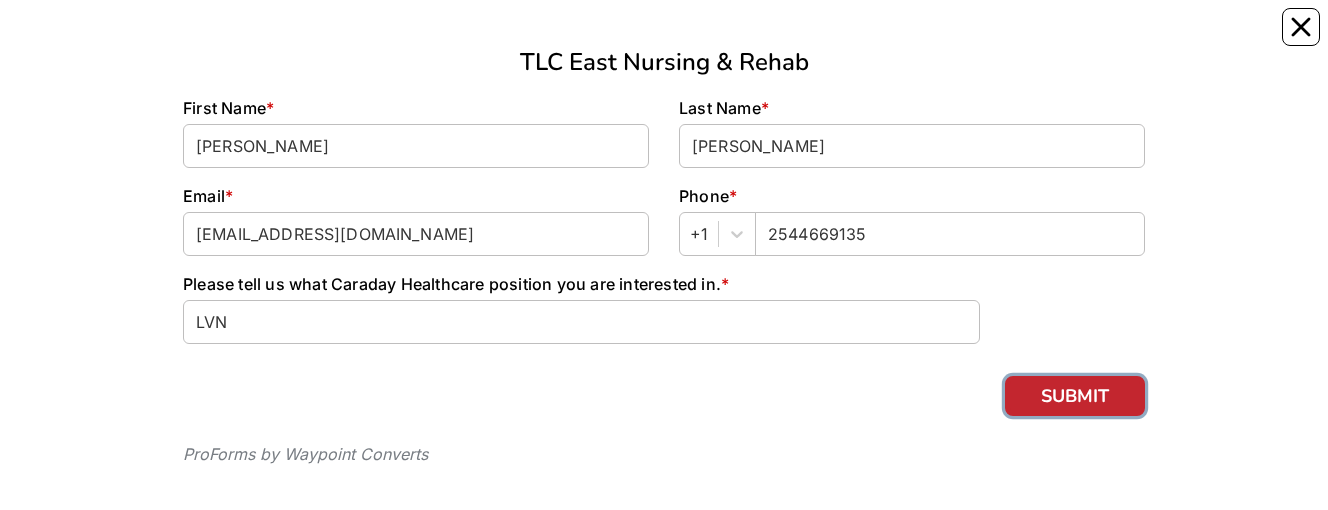 click on "SUBMIT" at bounding box center (1075, 396) 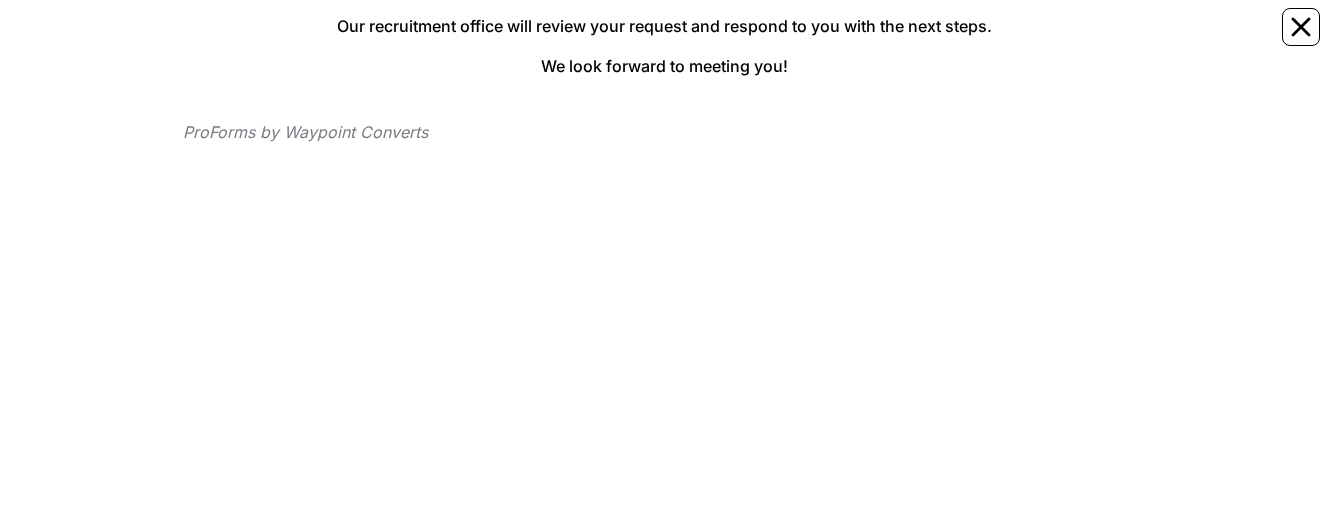 scroll, scrollTop: 0, scrollLeft: 0, axis: both 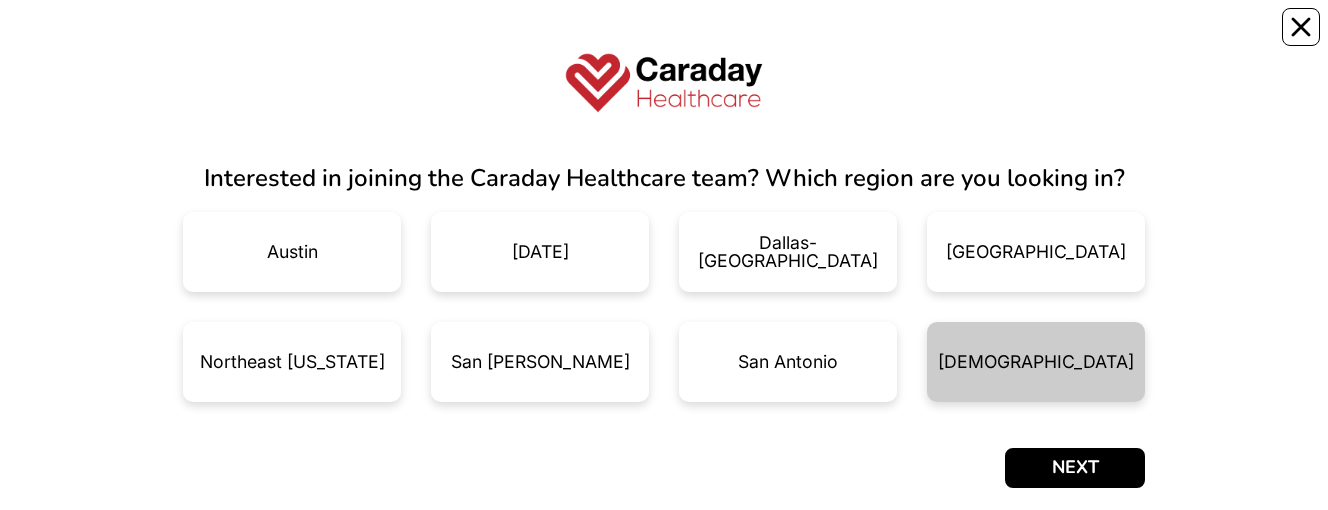 click on "[DEMOGRAPHIC_DATA]" at bounding box center (1036, 362) 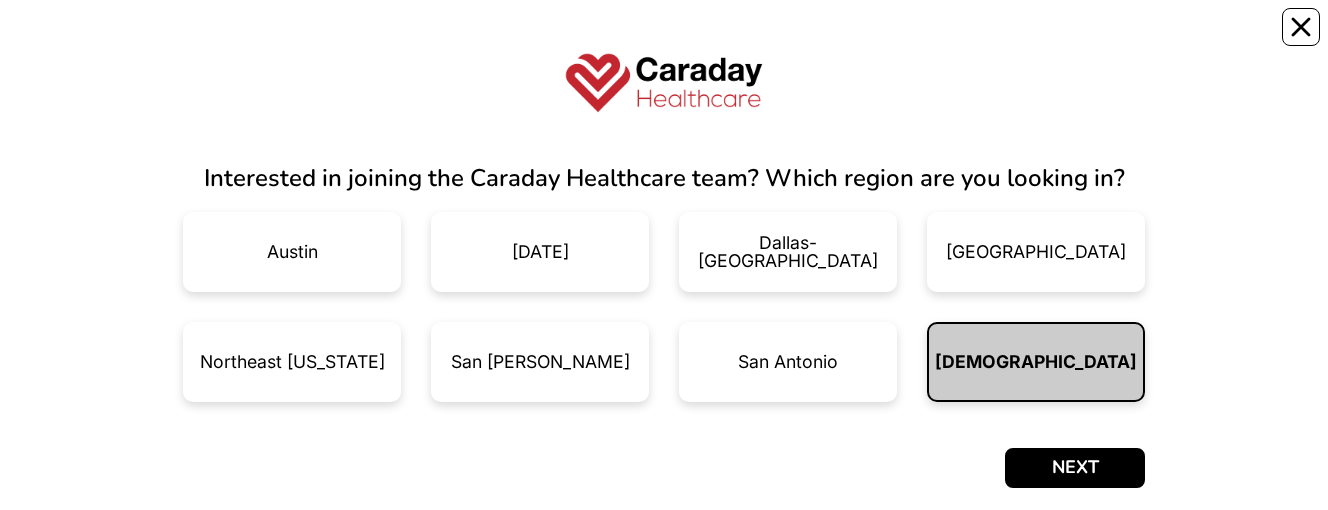 click on "[DEMOGRAPHIC_DATA]" at bounding box center (1036, 362) 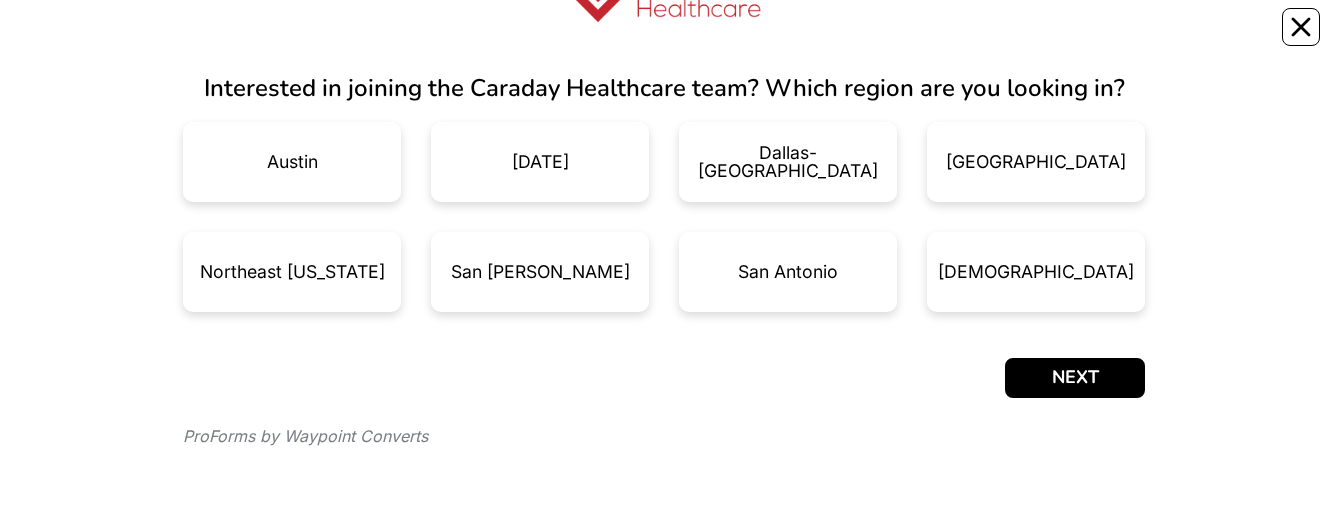 scroll, scrollTop: 98, scrollLeft: 0, axis: vertical 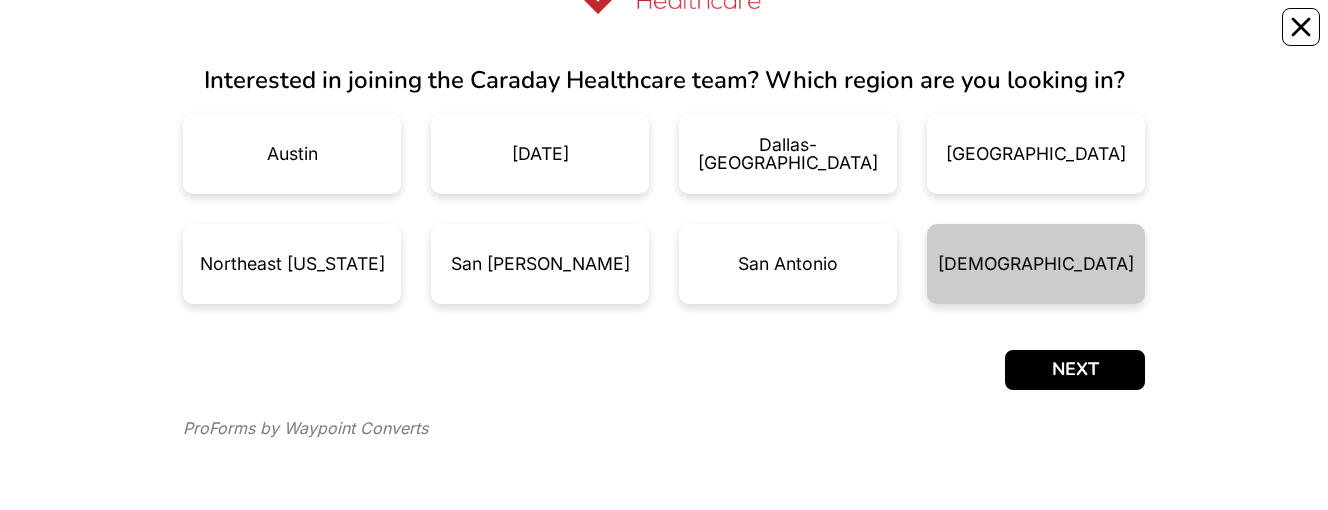 click on "Temple" at bounding box center [1036, 264] 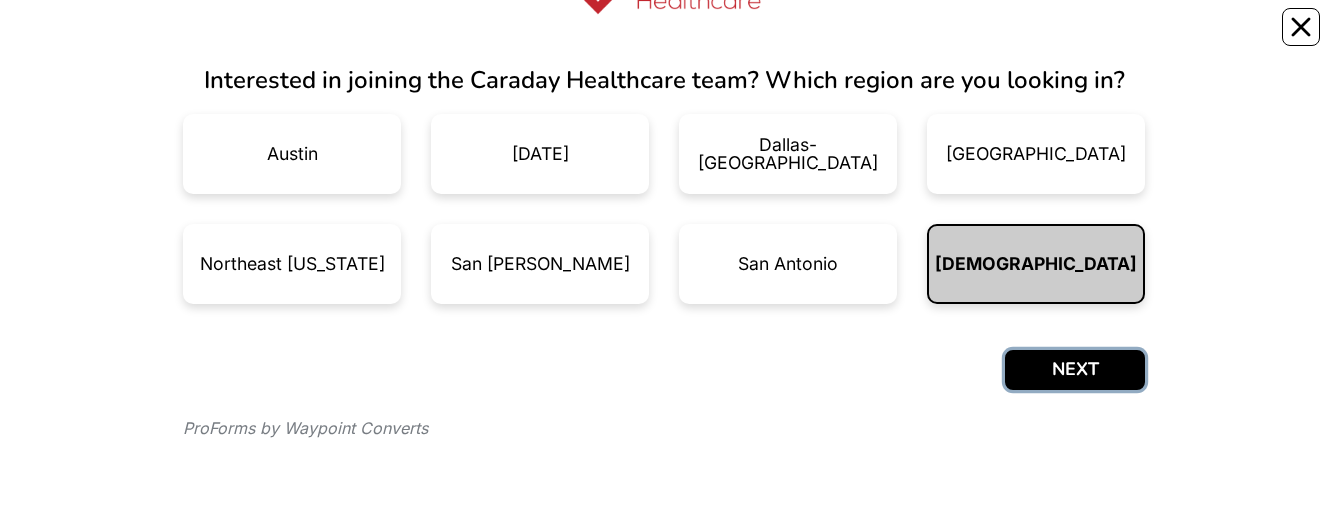 click on "NEXT" at bounding box center (1075, 370) 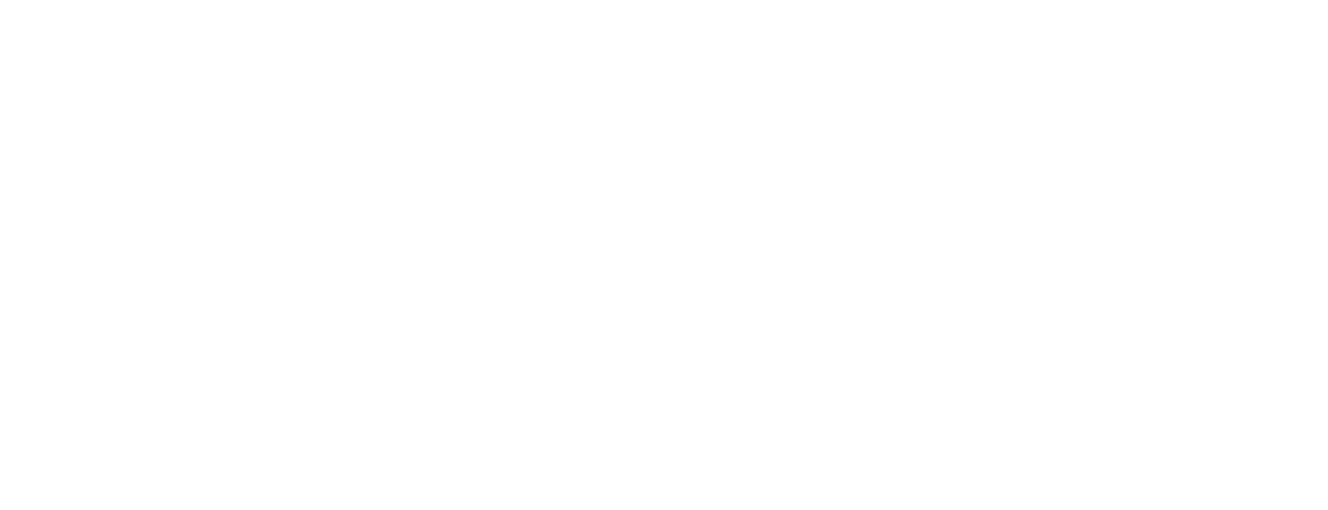 scroll, scrollTop: 0, scrollLeft: 0, axis: both 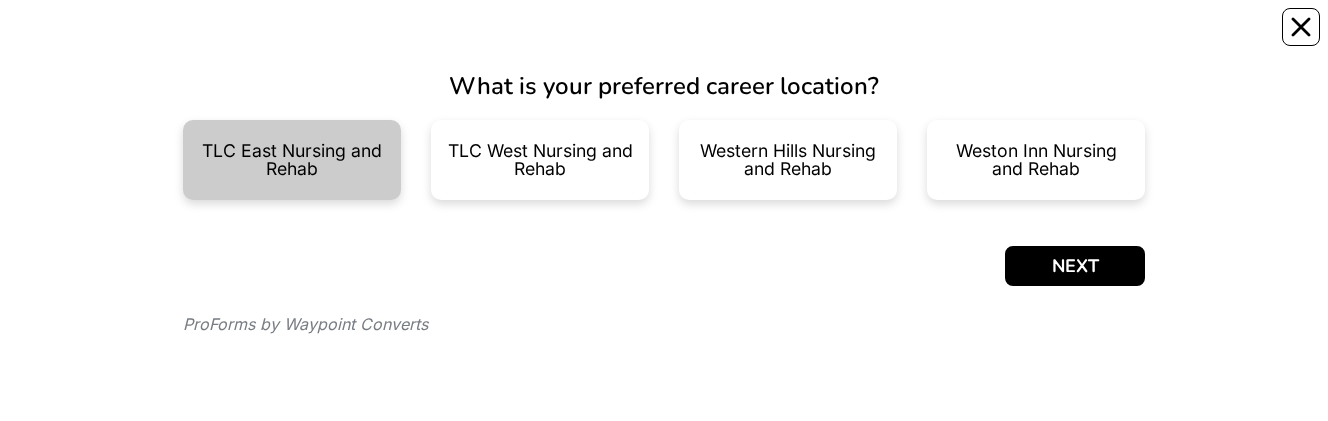 click on "TLC East Nursing and Rehab" at bounding box center (292, 159) 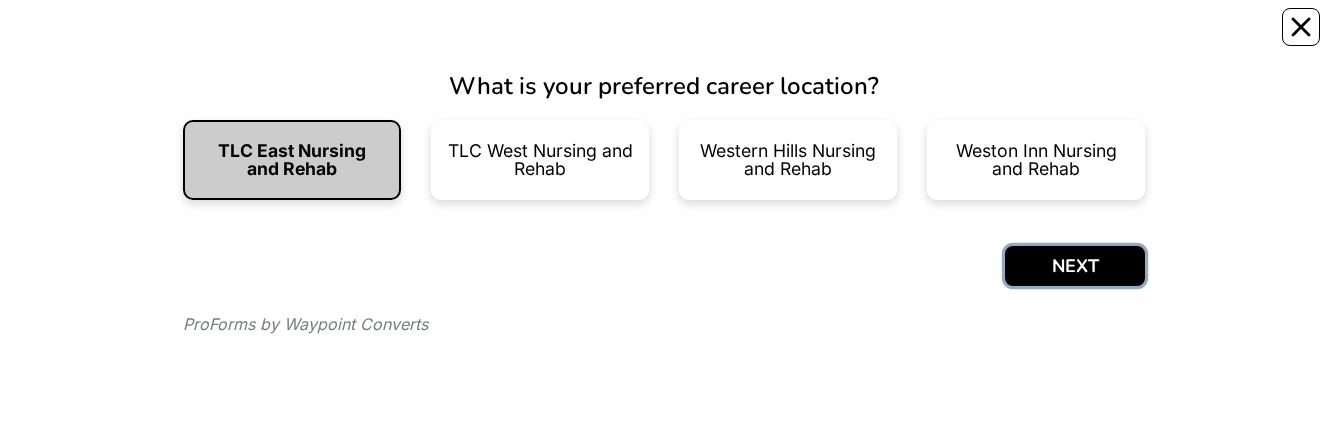 click on "NEXT" at bounding box center [1075, 266] 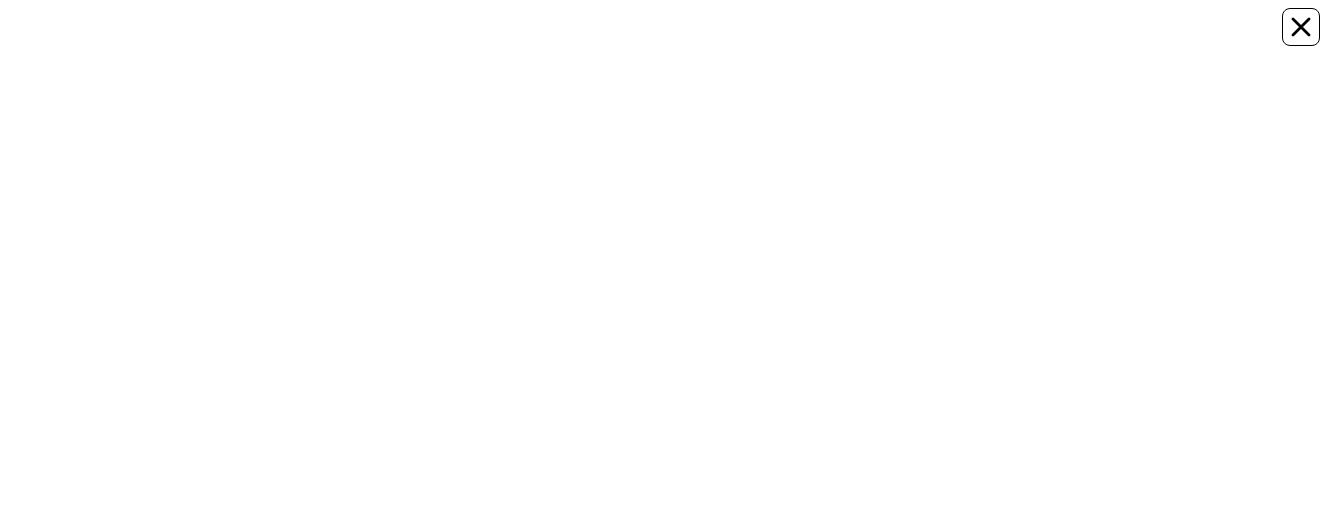 scroll, scrollTop: 0, scrollLeft: 0, axis: both 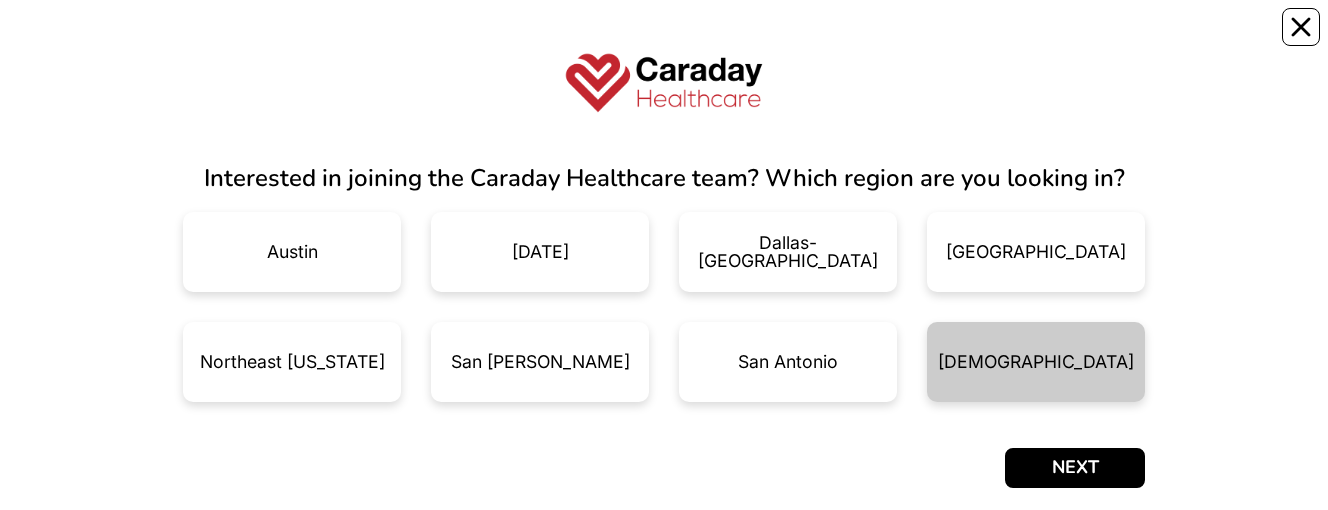 click on "[DEMOGRAPHIC_DATA]" at bounding box center (1036, 362) 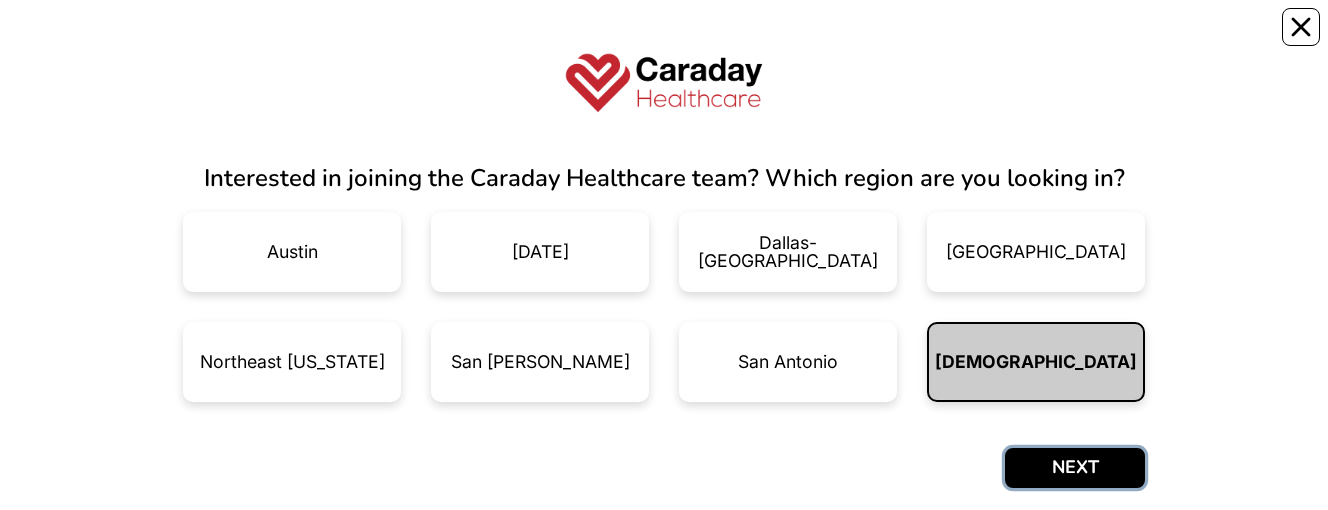 click on "NEXT" at bounding box center (1075, 468) 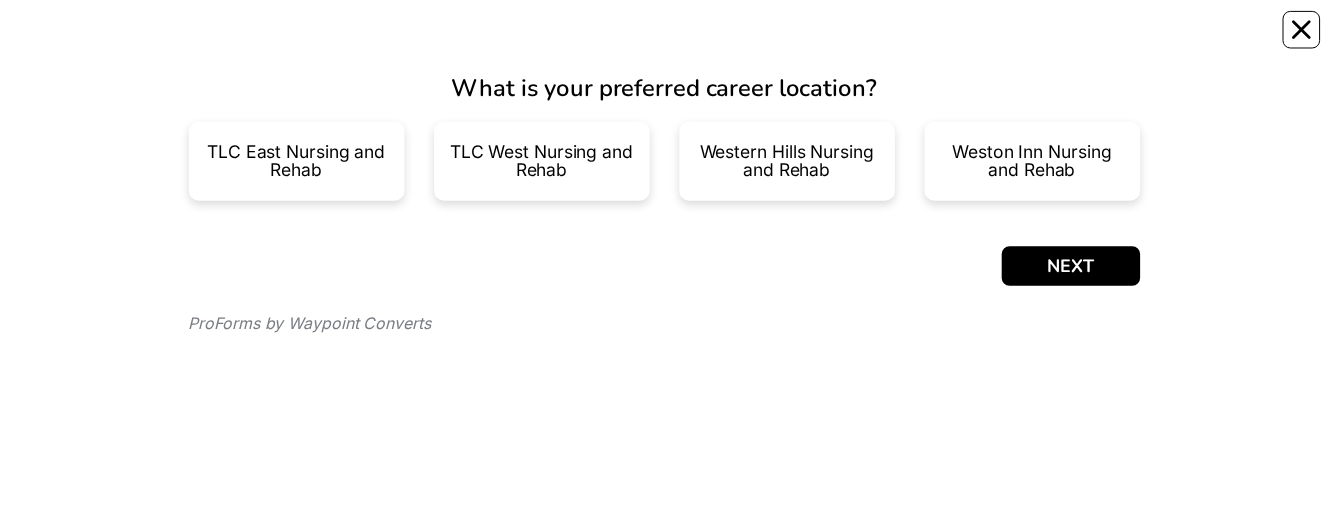 scroll, scrollTop: 0, scrollLeft: 0, axis: both 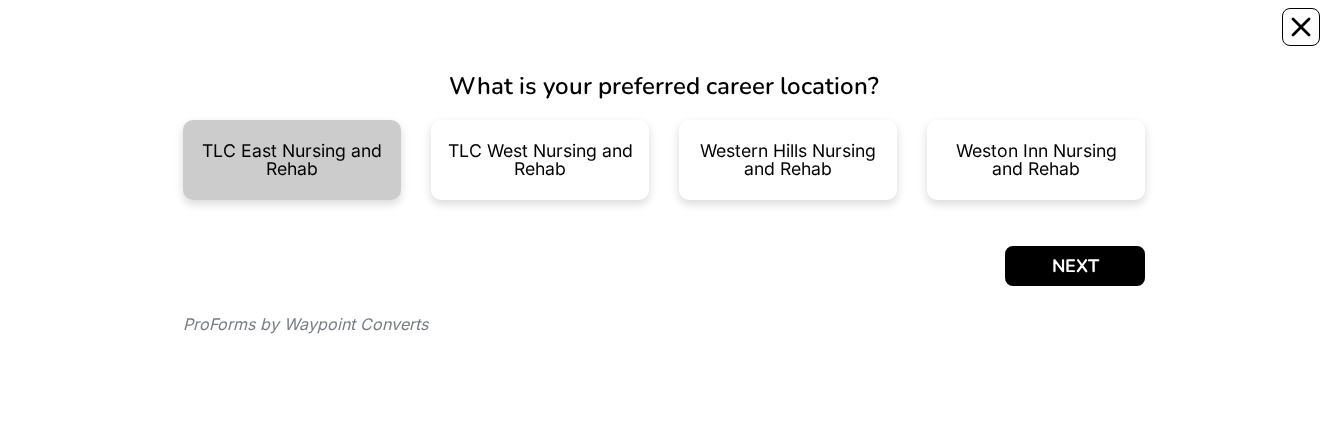 click on "TLC East Nursing and Rehab" at bounding box center [292, 159] 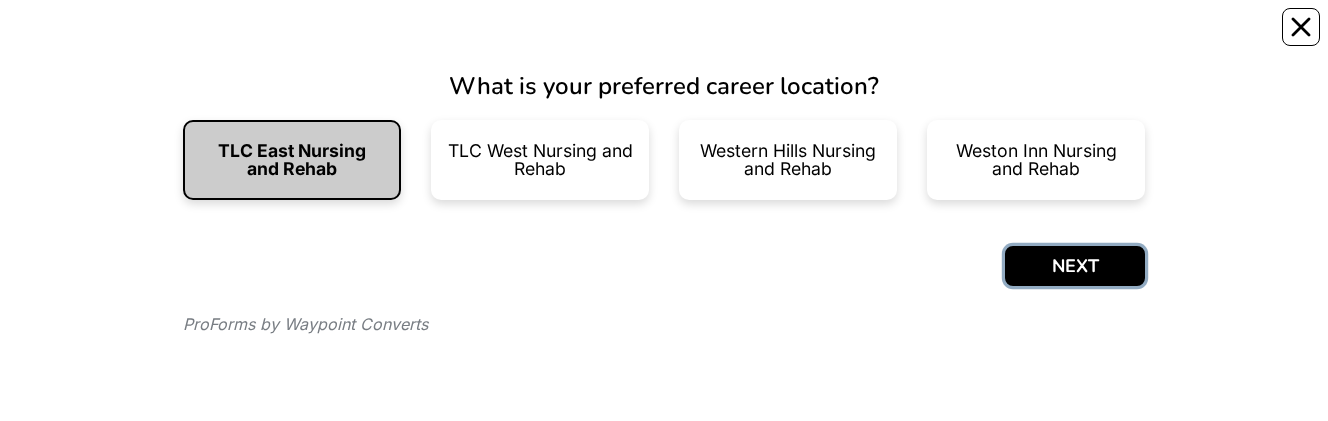 click on "NEXT" at bounding box center [1075, 266] 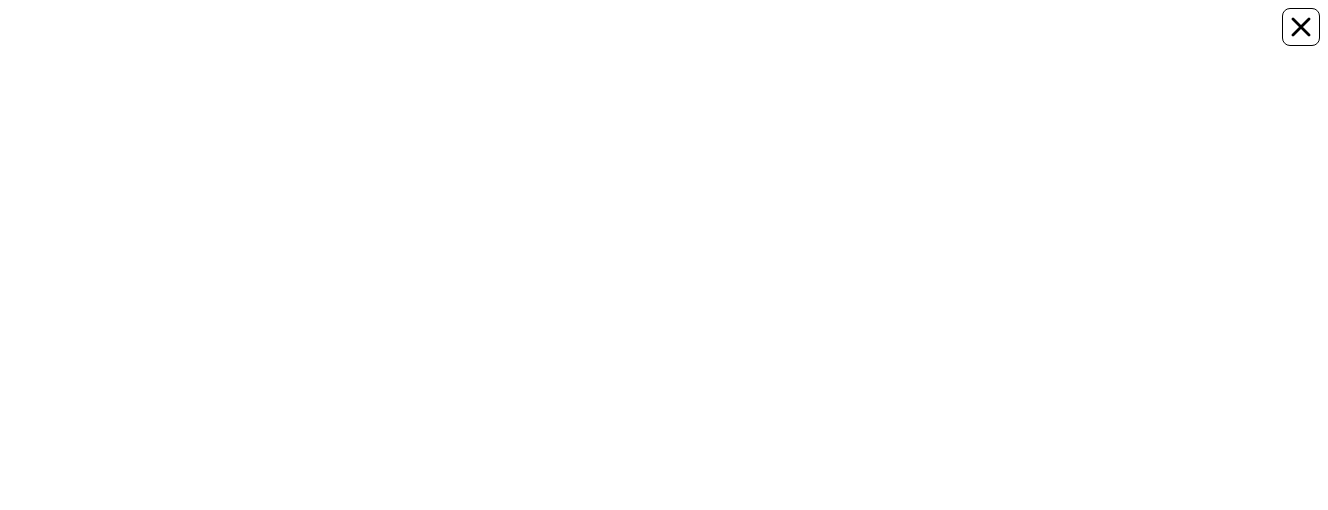 scroll, scrollTop: 0, scrollLeft: 0, axis: both 